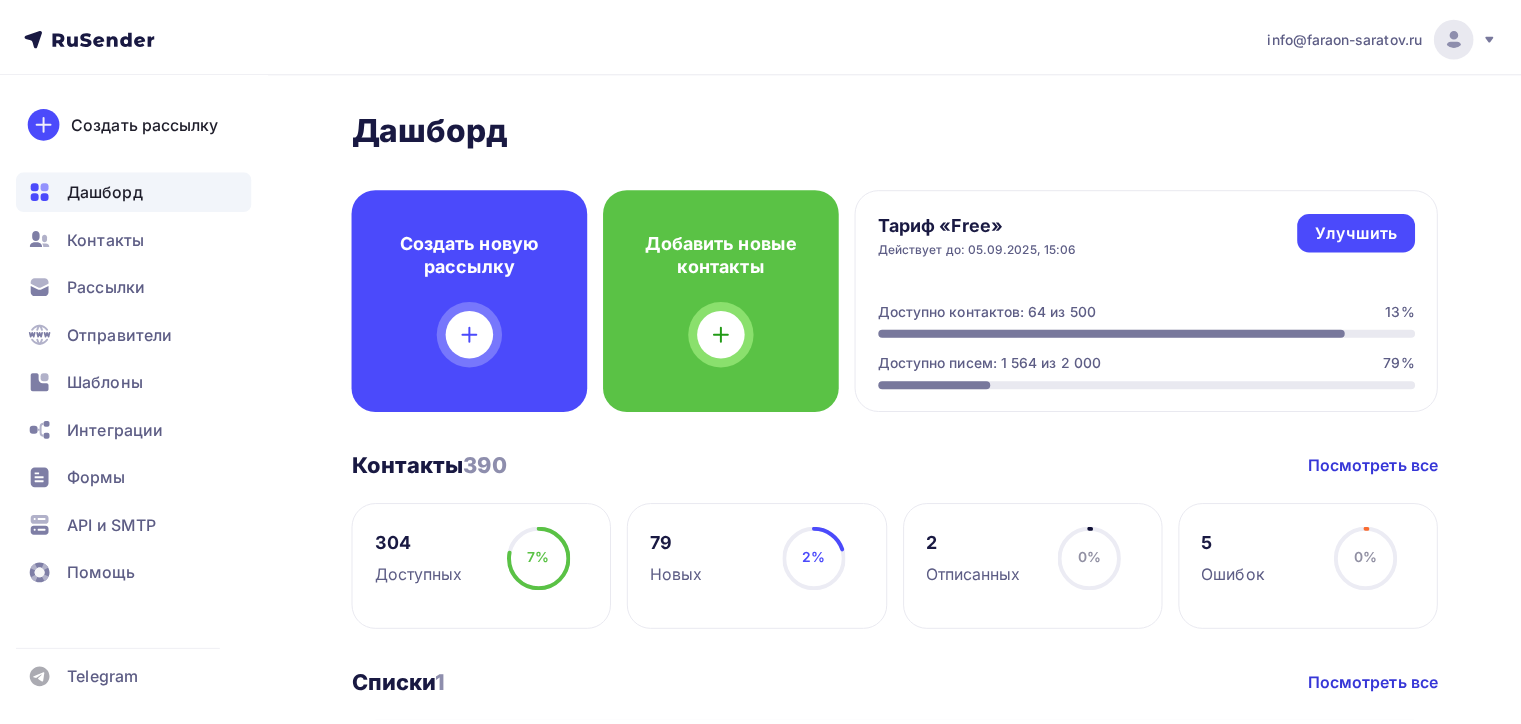 scroll, scrollTop: 0, scrollLeft: 0, axis: both 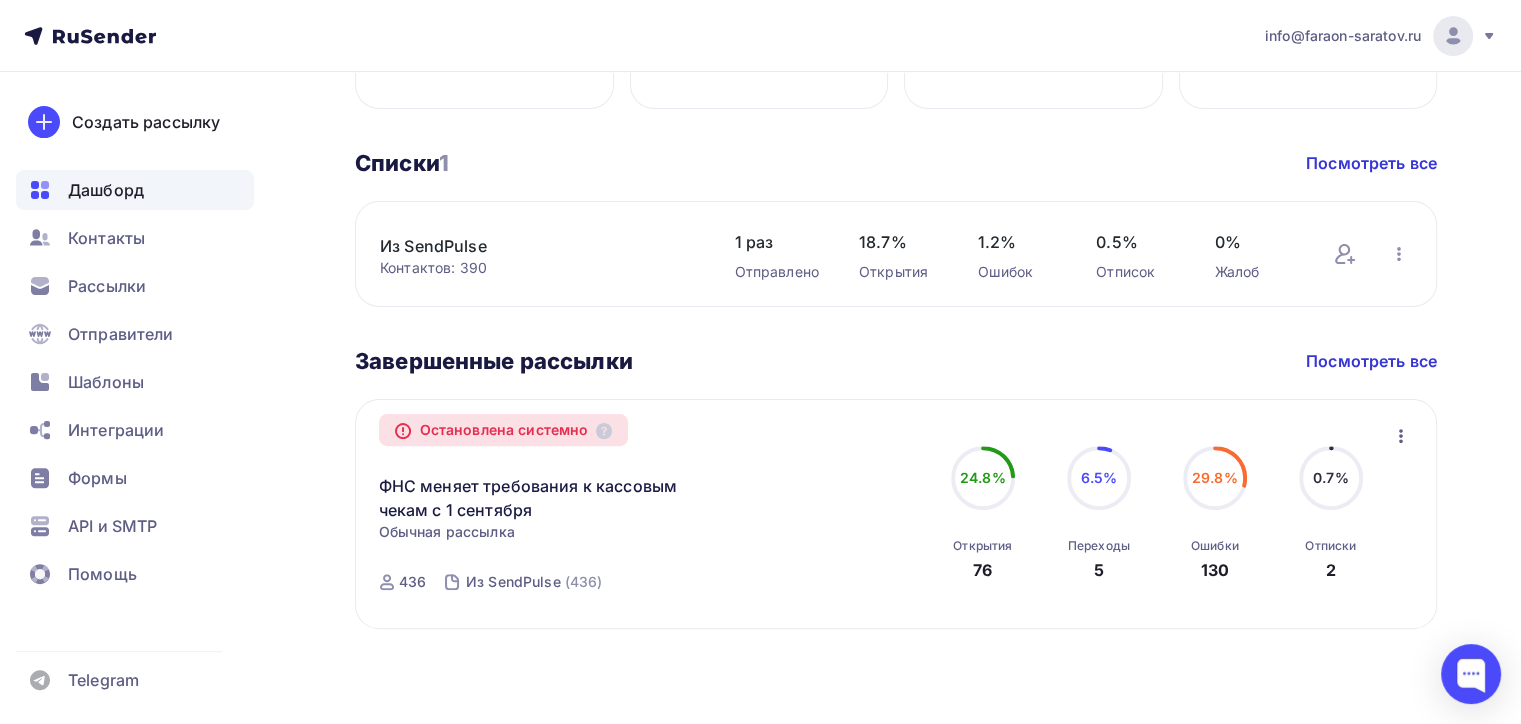 drag, startPoint x: 1337, startPoint y: 570, endPoint x: 1307, endPoint y: 567, distance: 30.149628 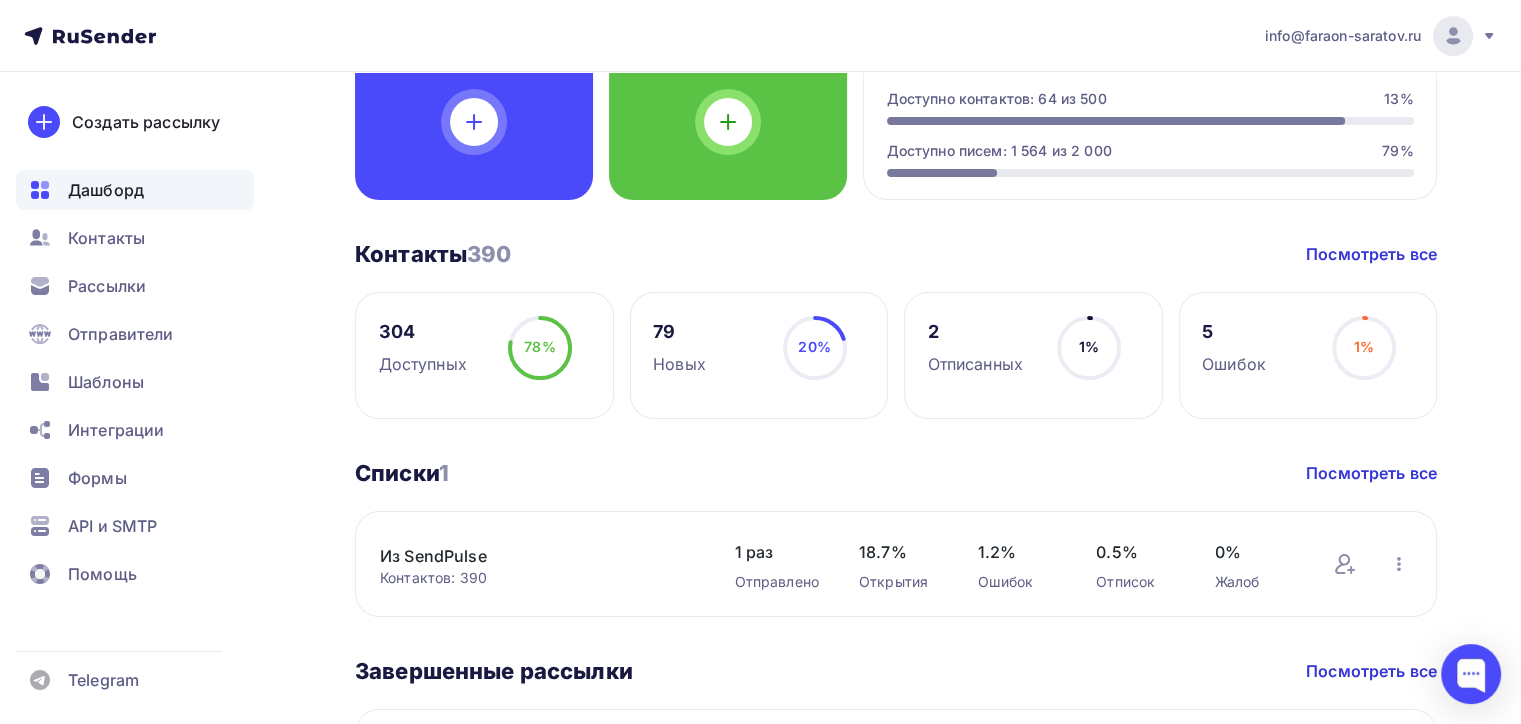 scroll, scrollTop: 0, scrollLeft: 0, axis: both 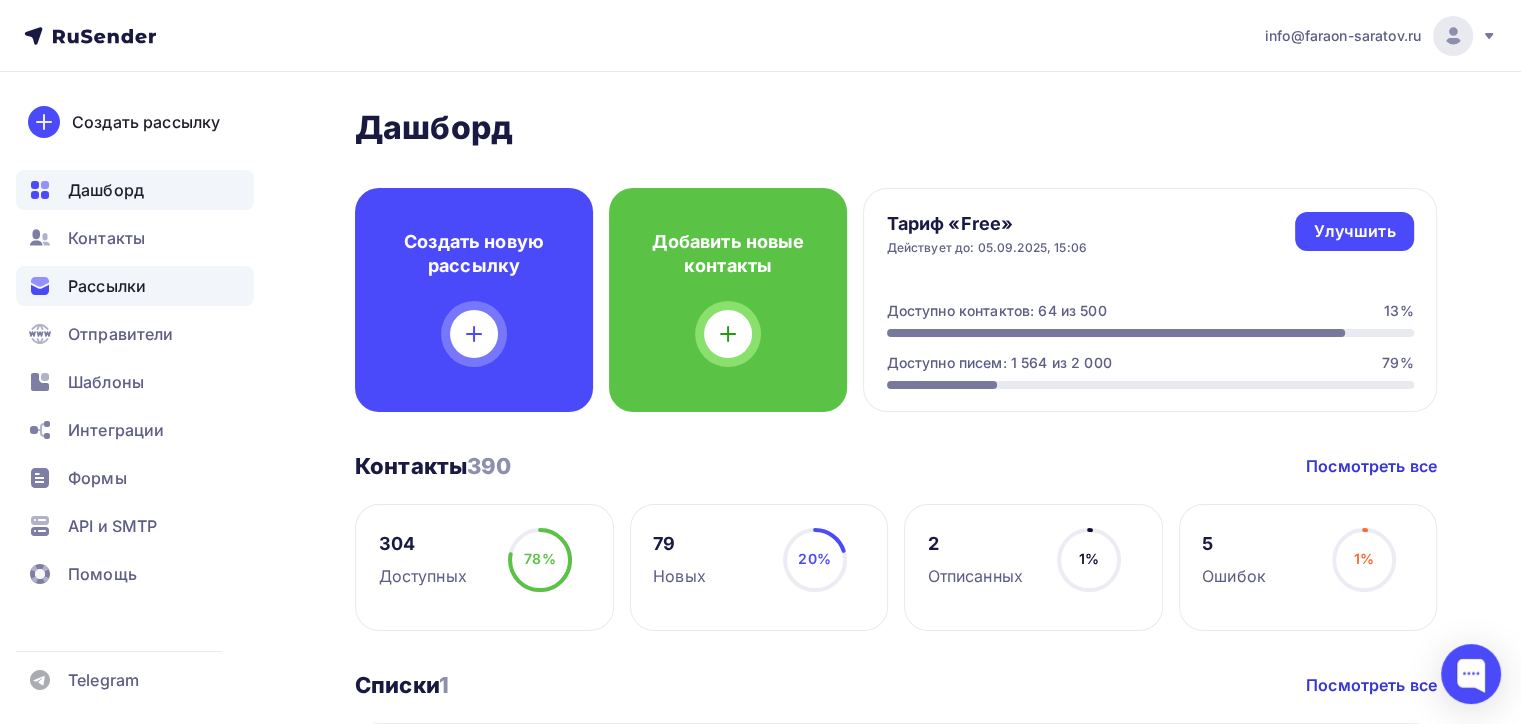 click on "Рассылки" at bounding box center [107, 286] 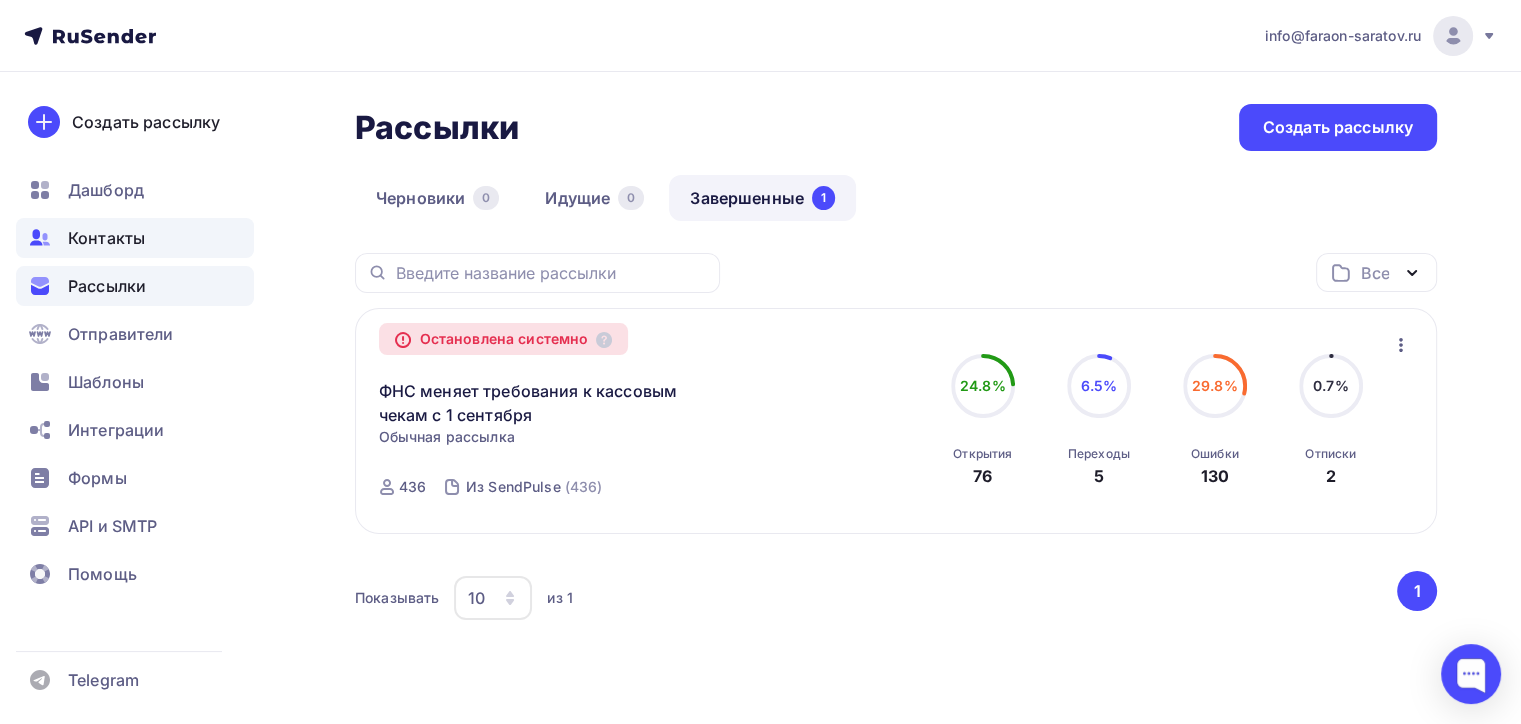 click on "Контакты" at bounding box center [106, 238] 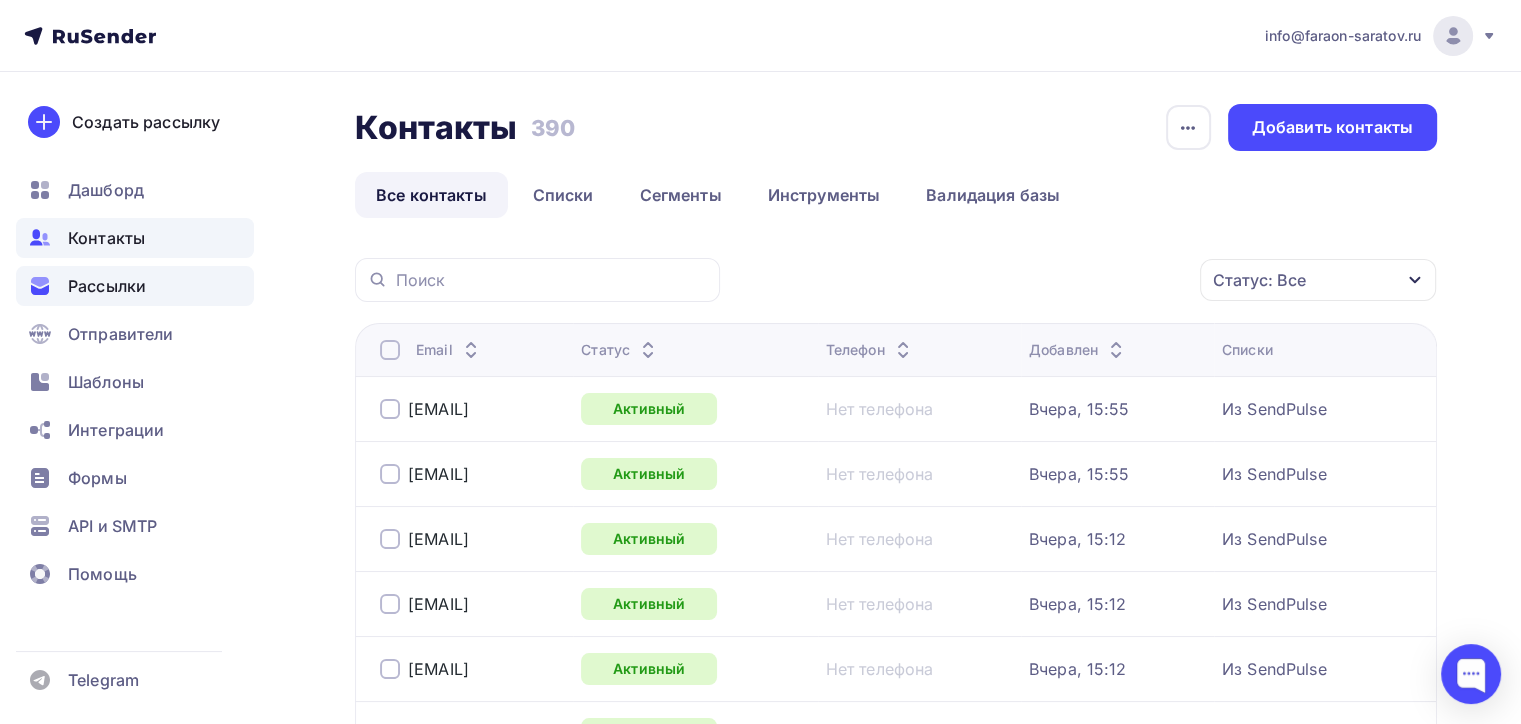 click on "Рассылки" at bounding box center (107, 286) 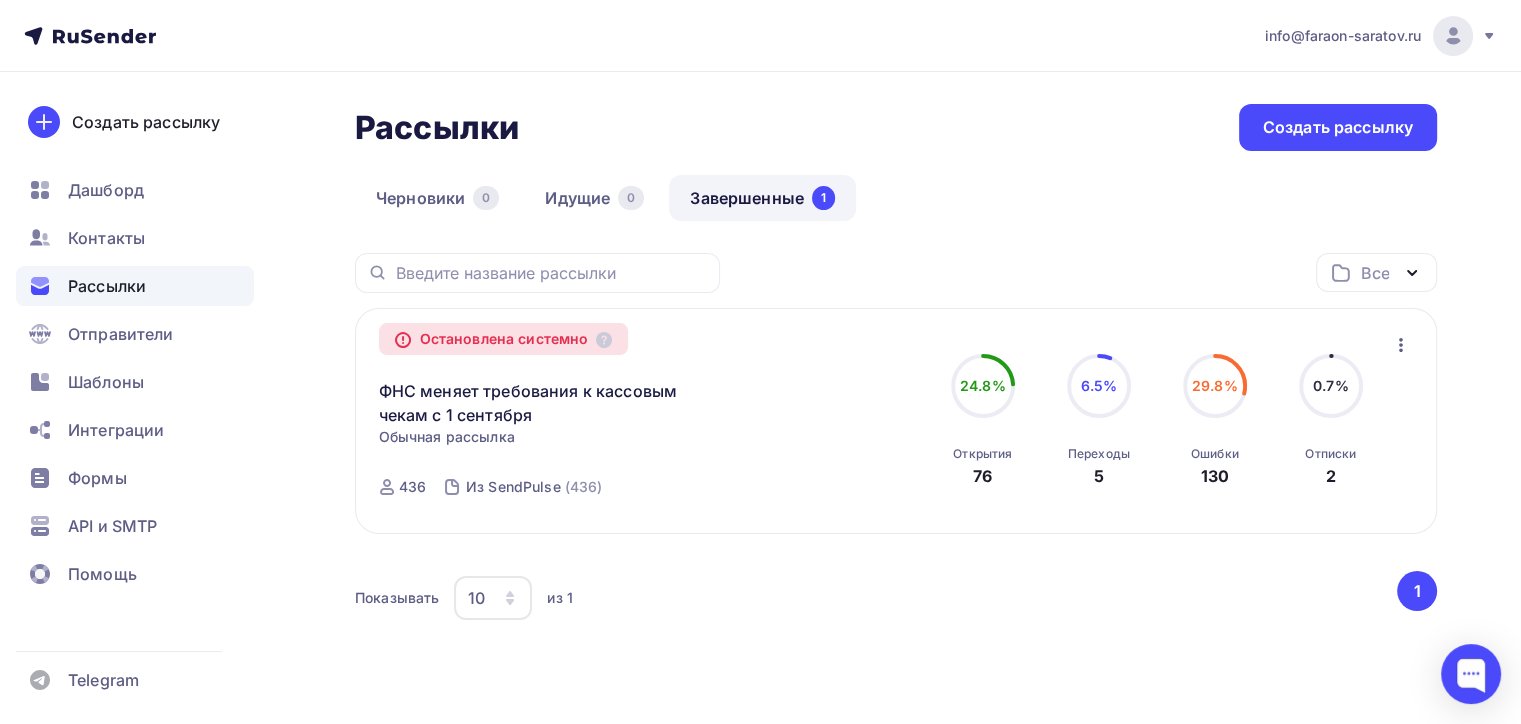 drag, startPoint x: 1326, startPoint y: 373, endPoint x: 1341, endPoint y: 364, distance: 17.492855 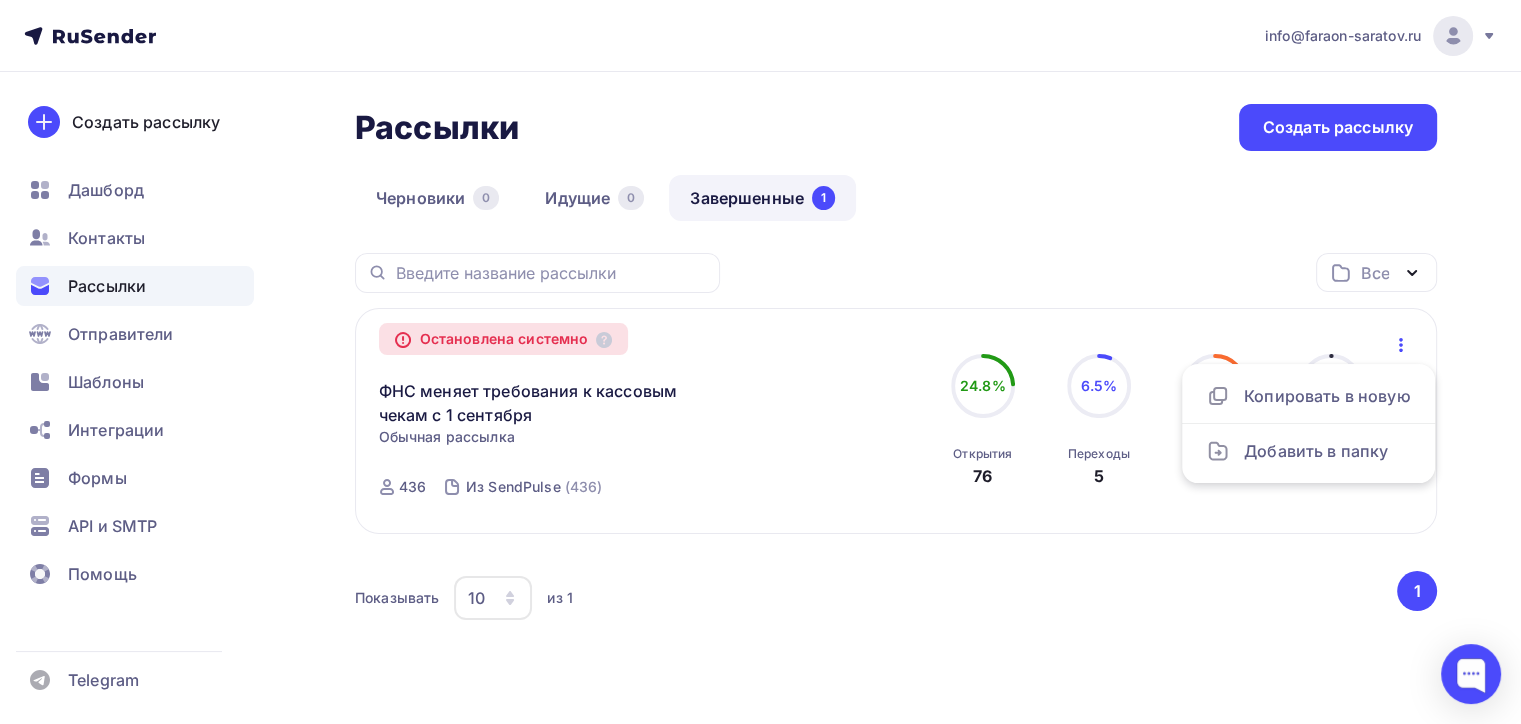 click on "Все
Все папки           Создать новую папку" at bounding box center [896, 280] 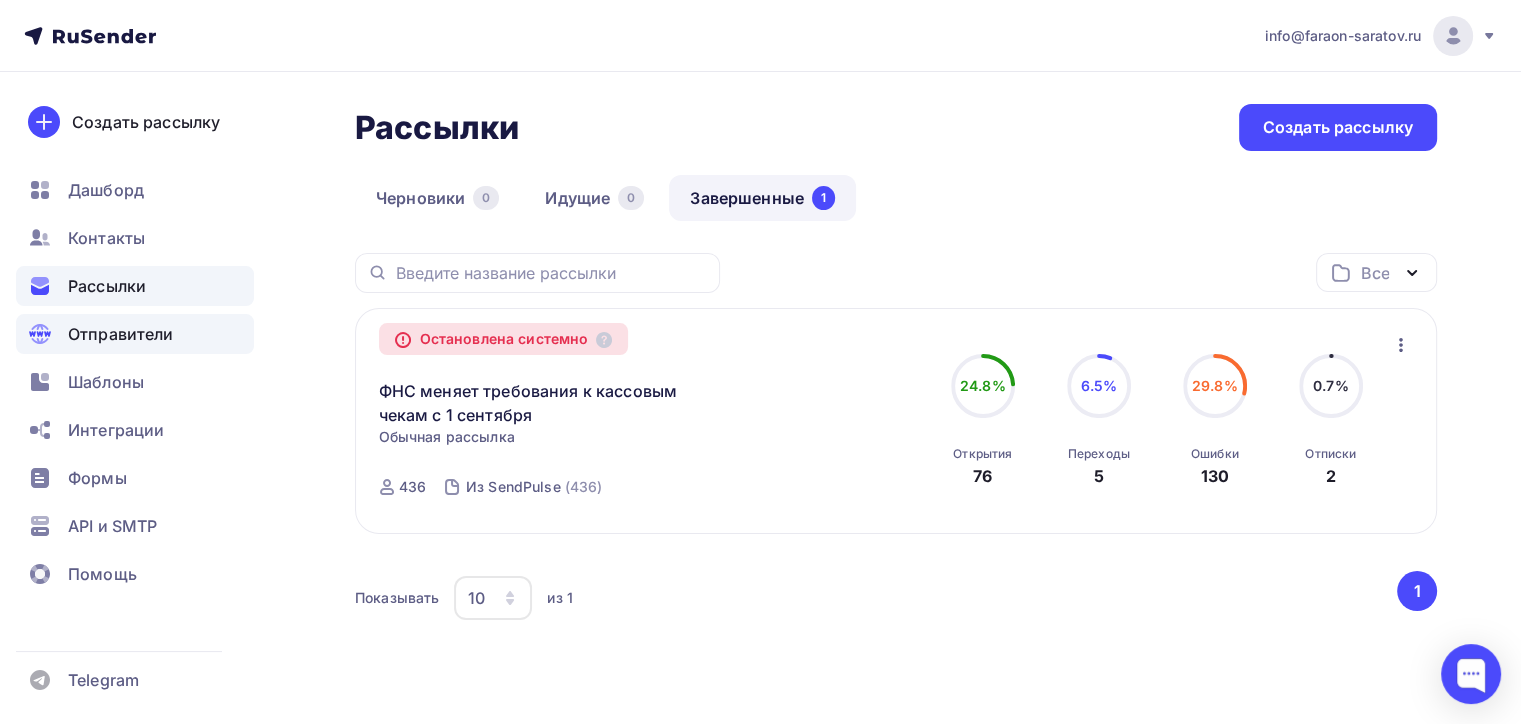 click on "Отправители" at bounding box center [121, 334] 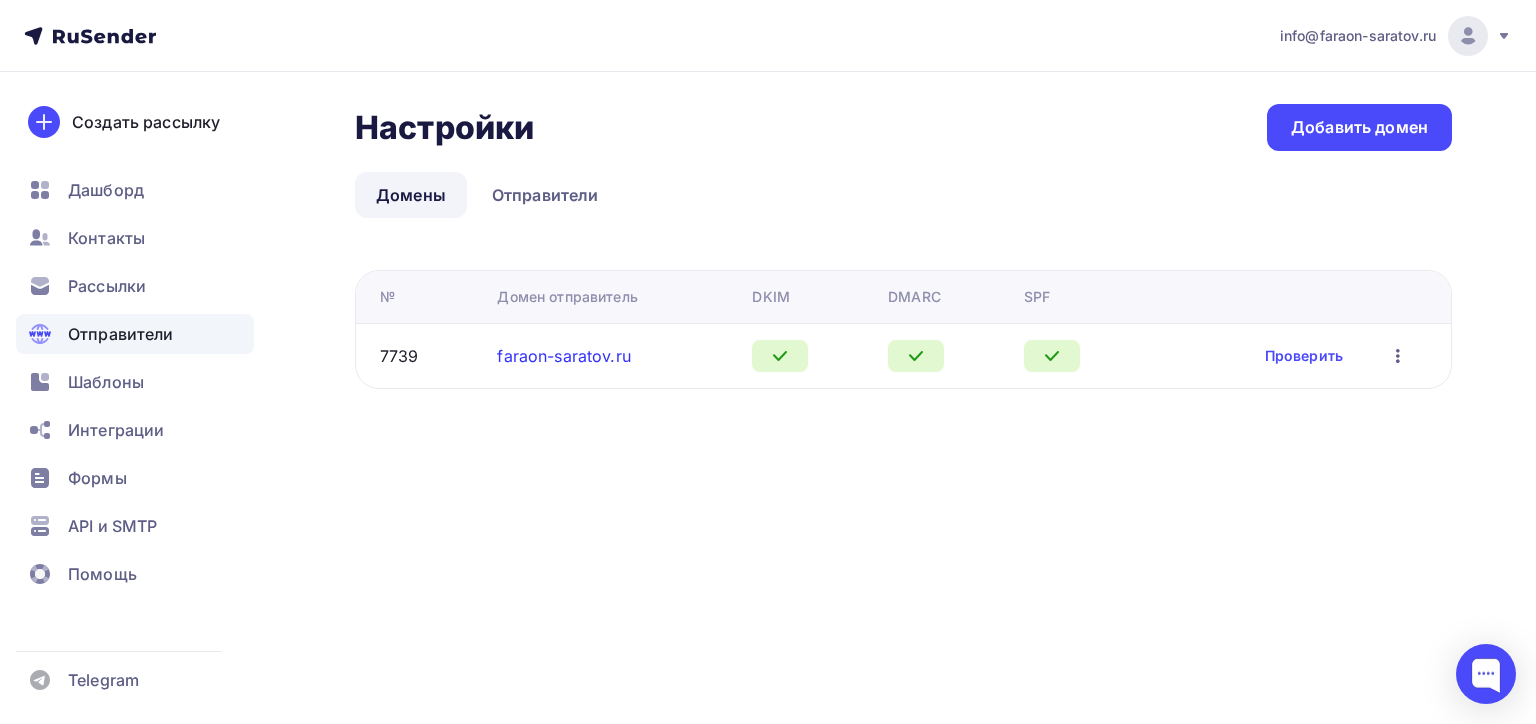 click on "faraon-saratov.ru" at bounding box center (563, 356) 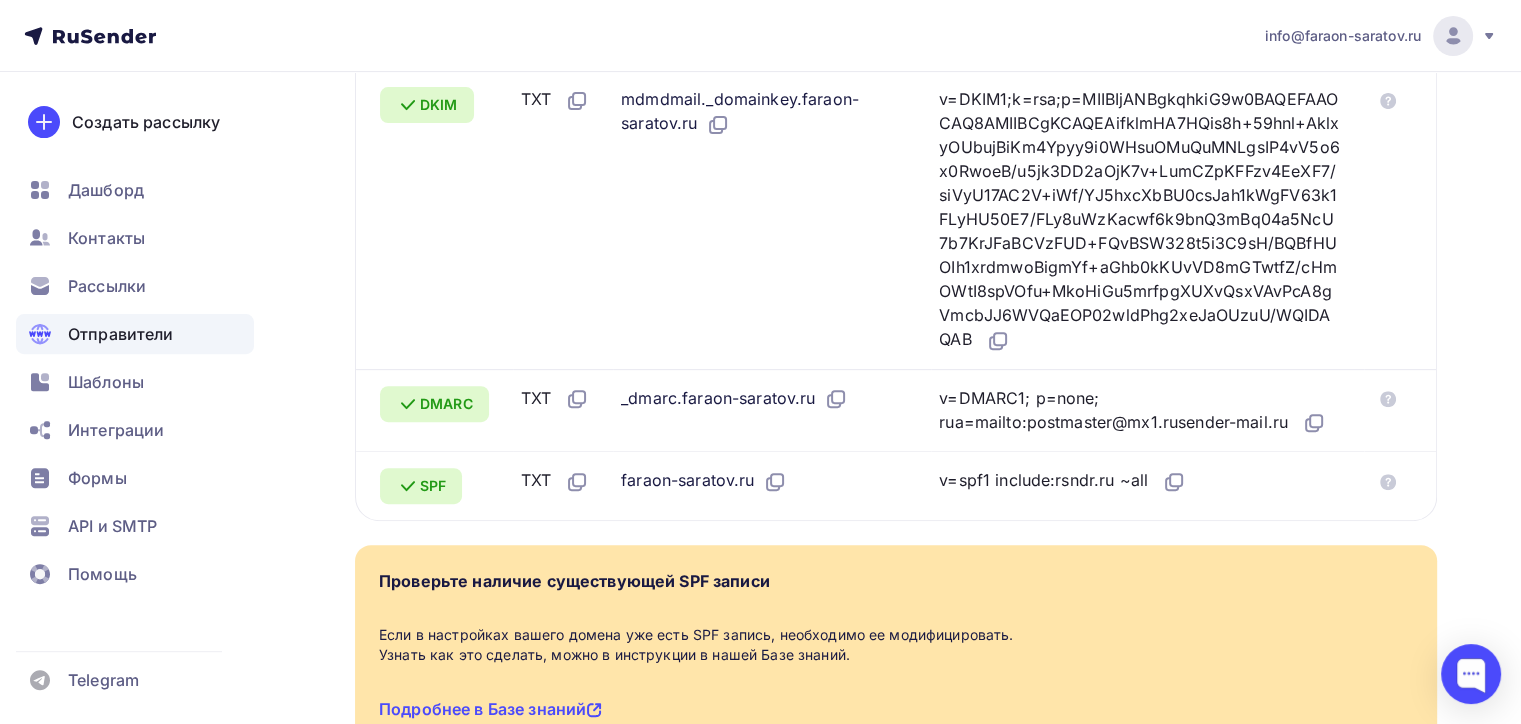 scroll, scrollTop: 780, scrollLeft: 0, axis: vertical 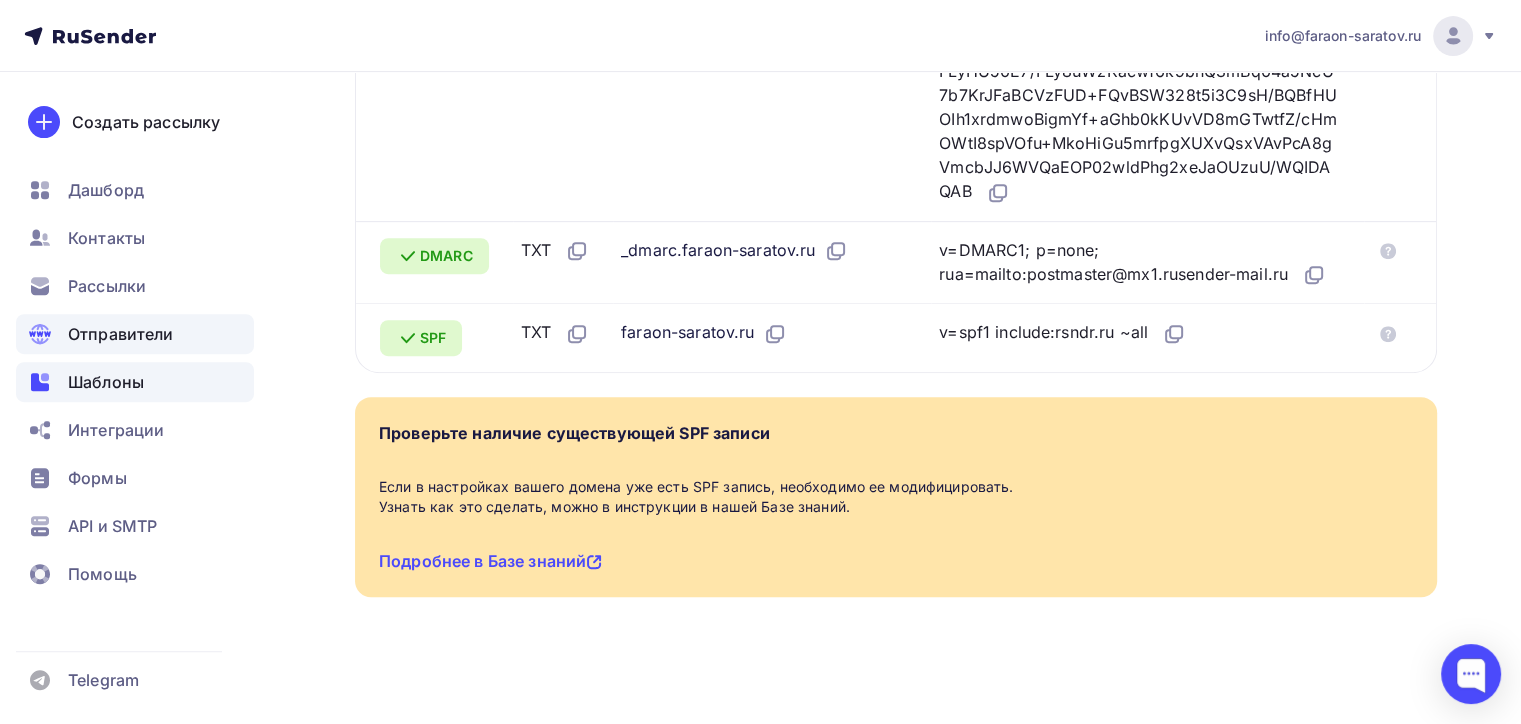 click on "Шаблоны" at bounding box center (135, 382) 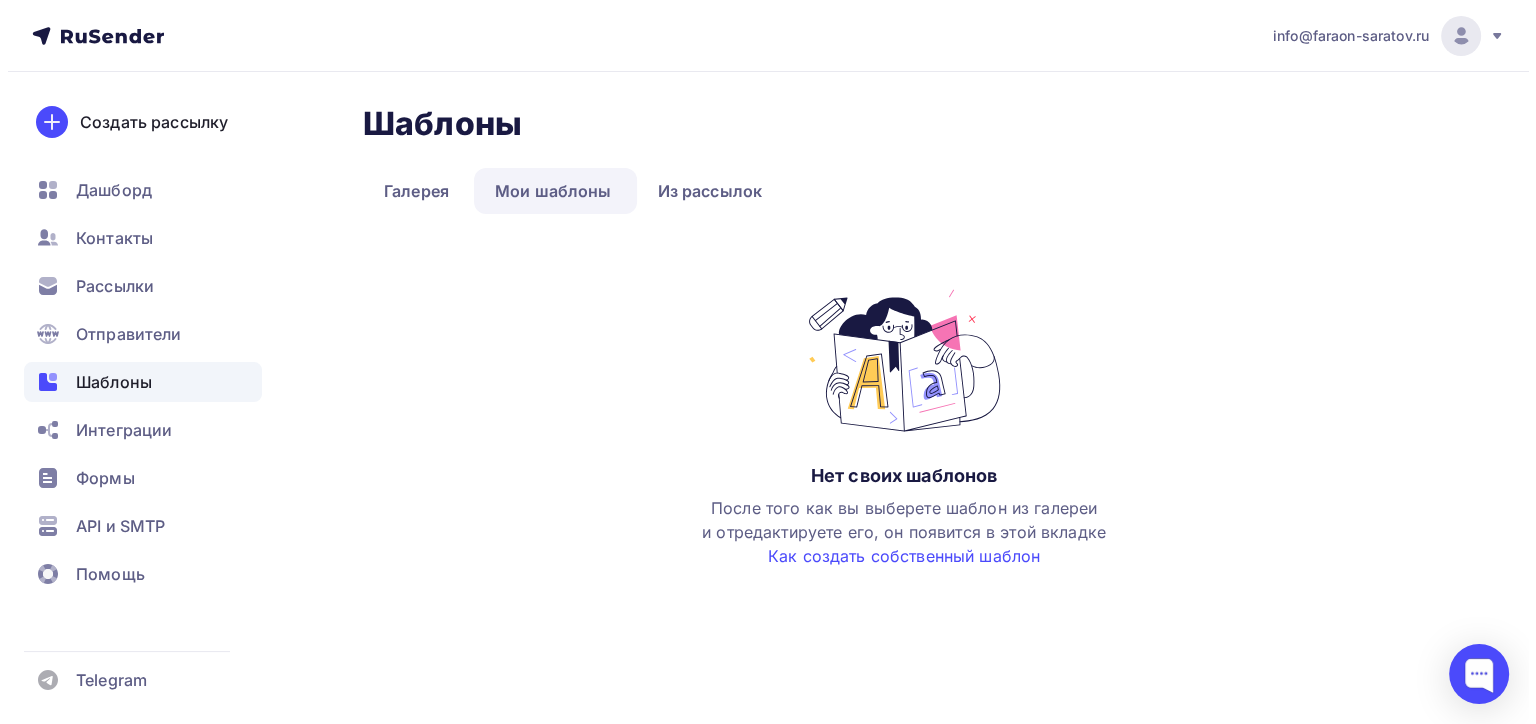 scroll, scrollTop: 0, scrollLeft: 0, axis: both 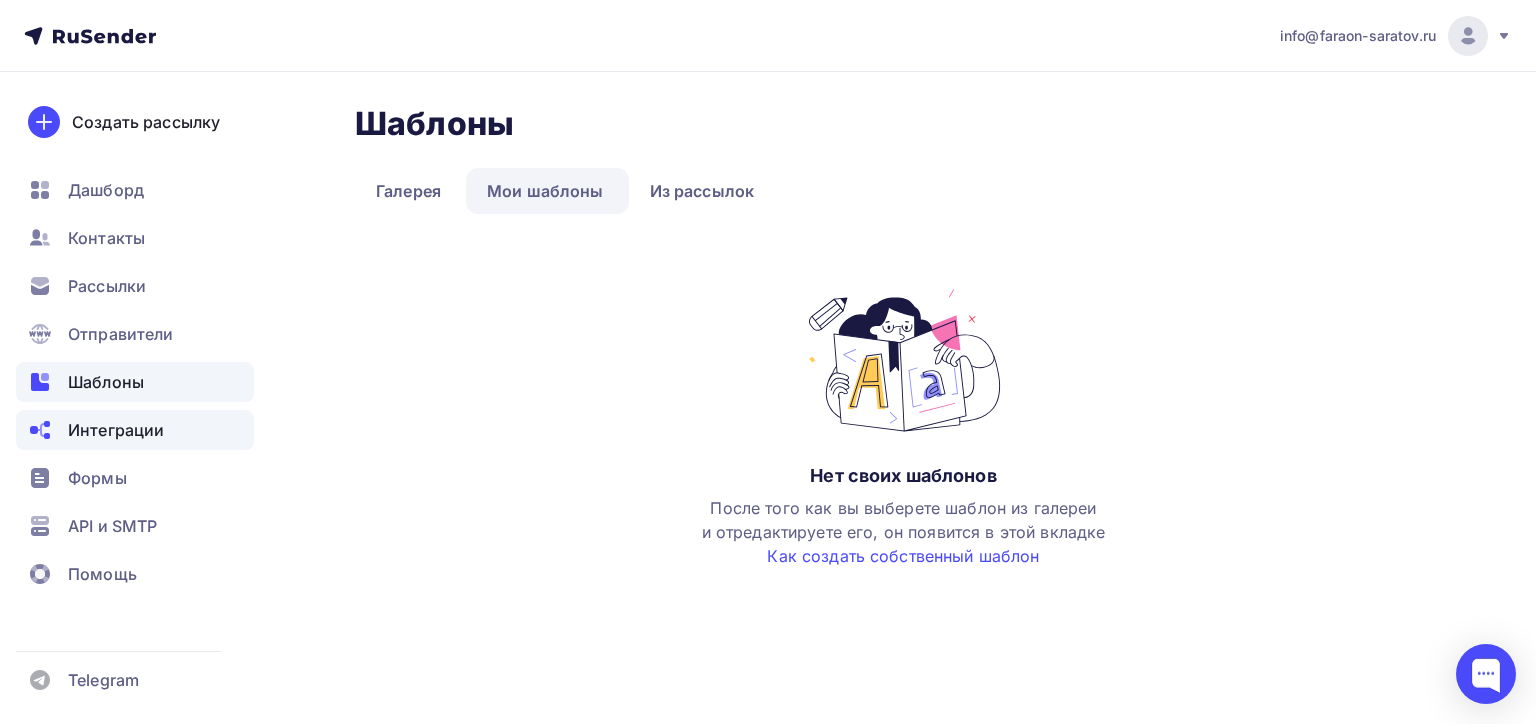 click on "Интеграции" at bounding box center (116, 430) 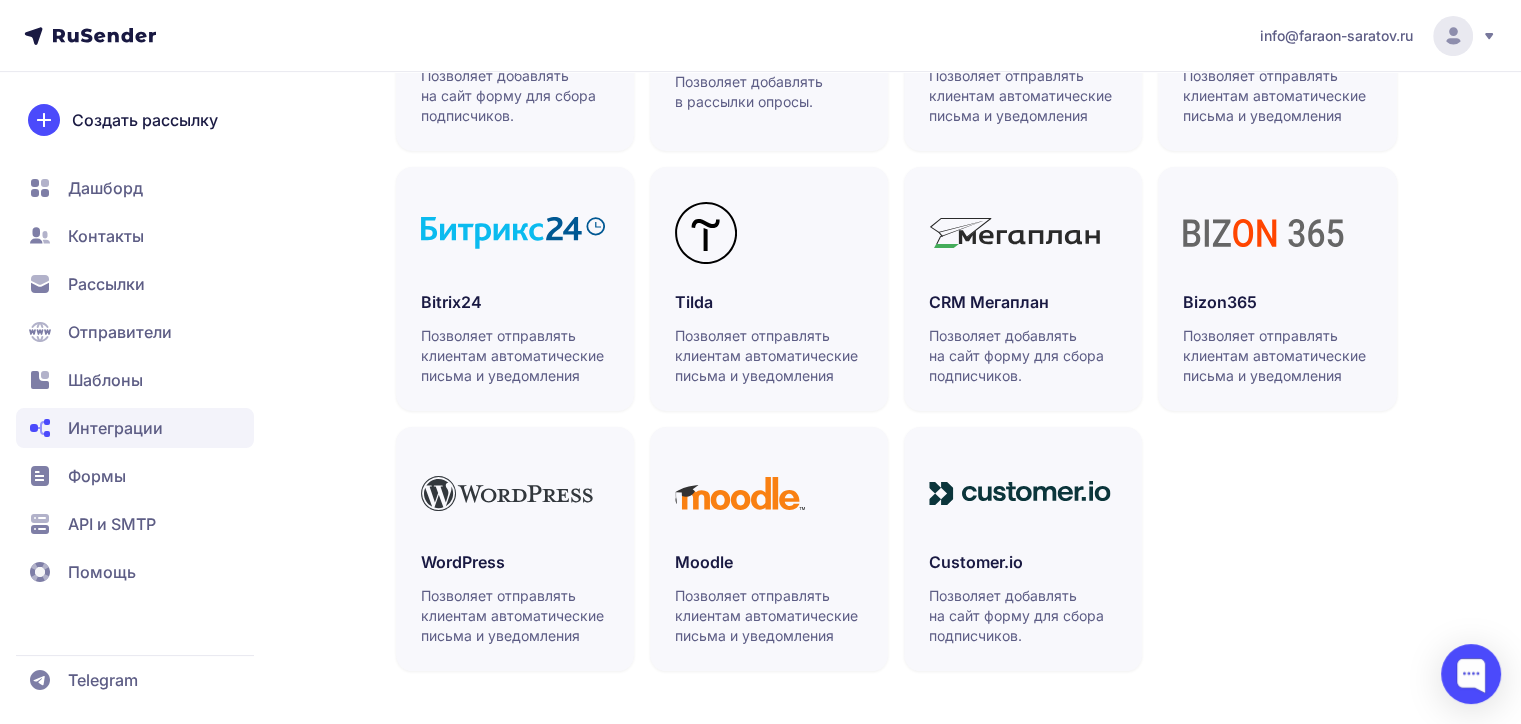 scroll, scrollTop: 651, scrollLeft: 0, axis: vertical 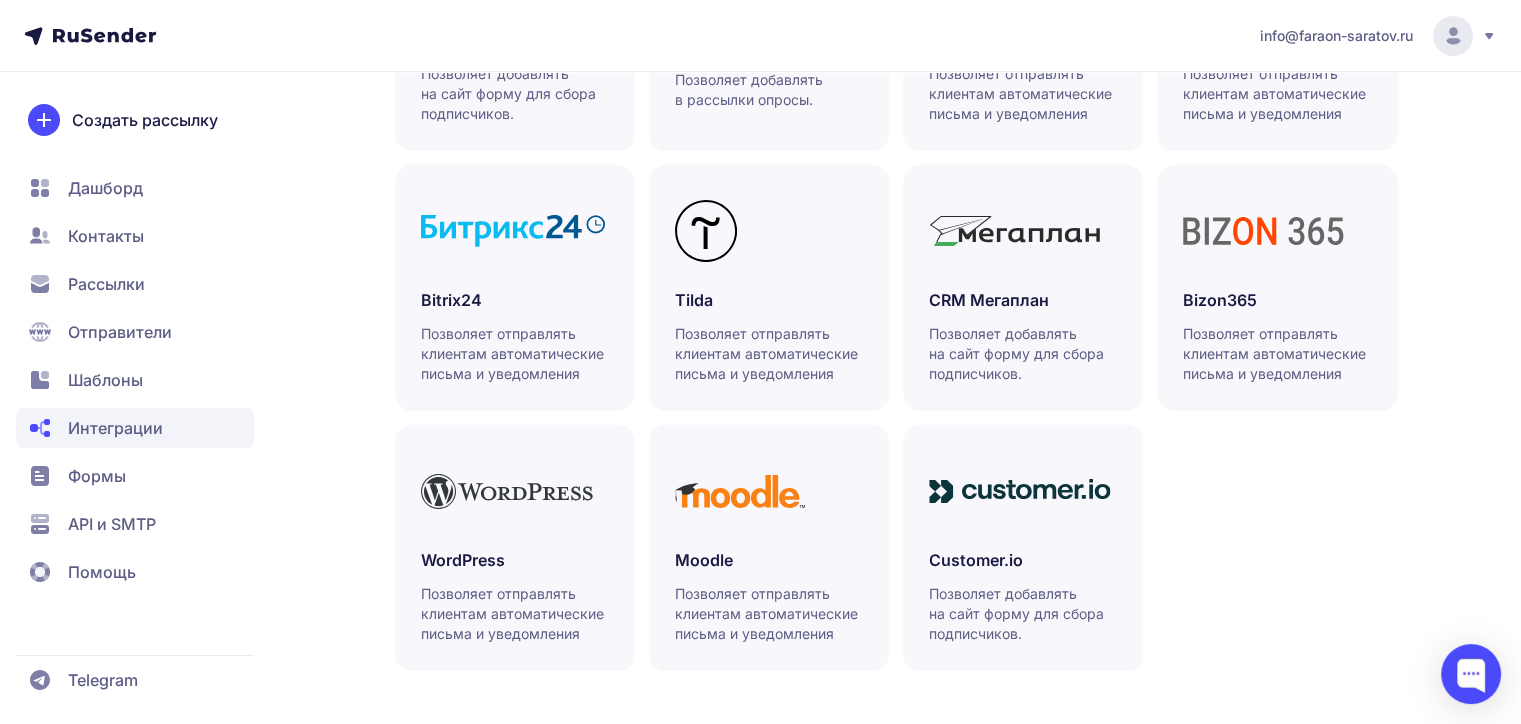 click on "API и SMTP" at bounding box center [112, 524] 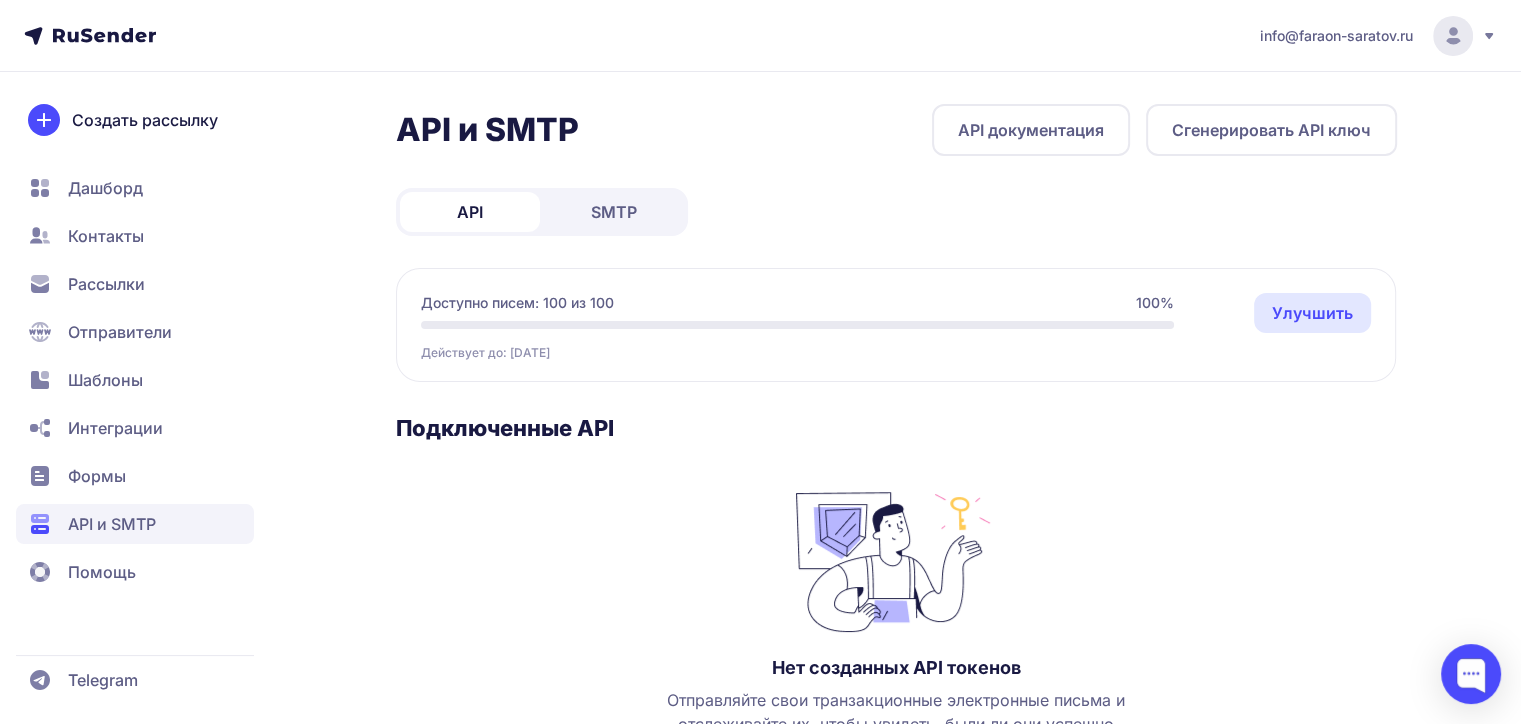 click on "SMTP" at bounding box center [614, 212] 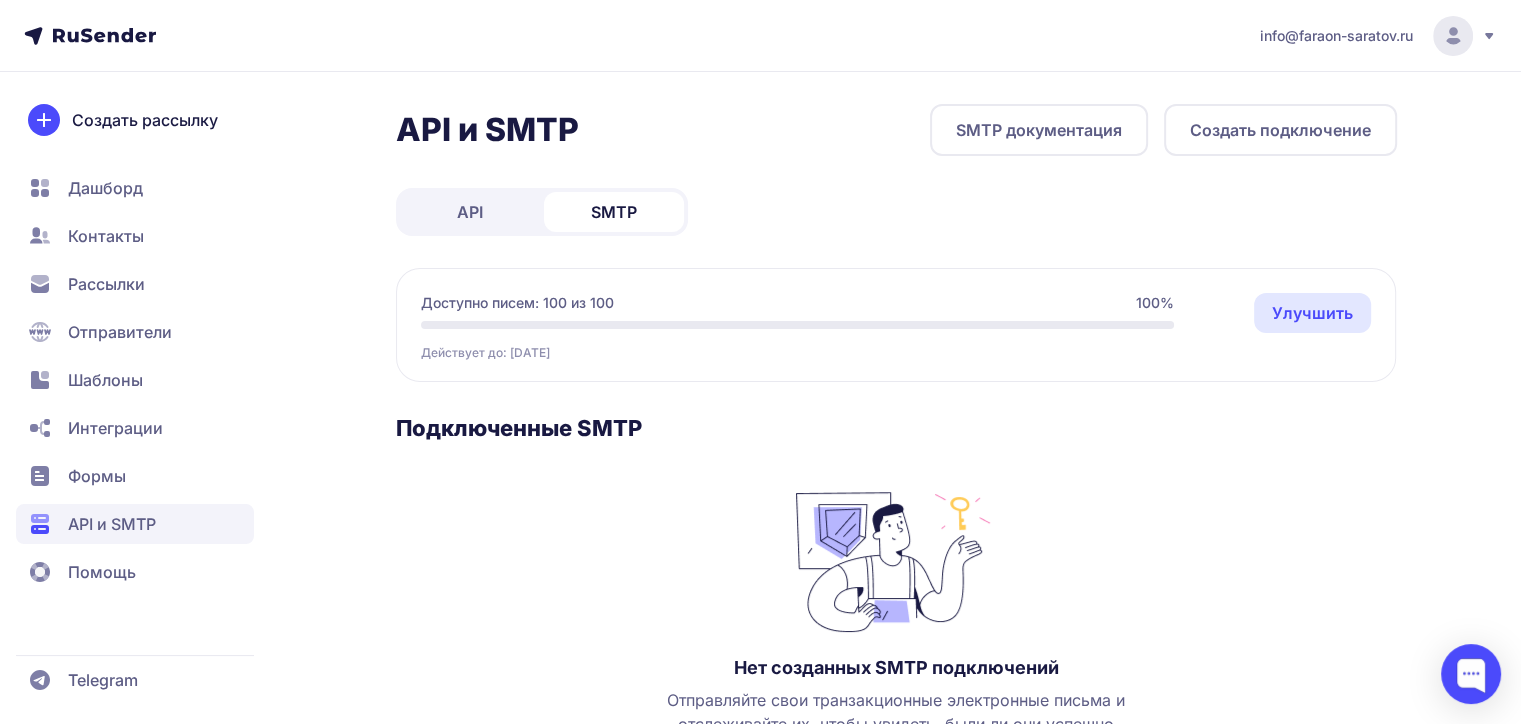 click on "Дашборд" 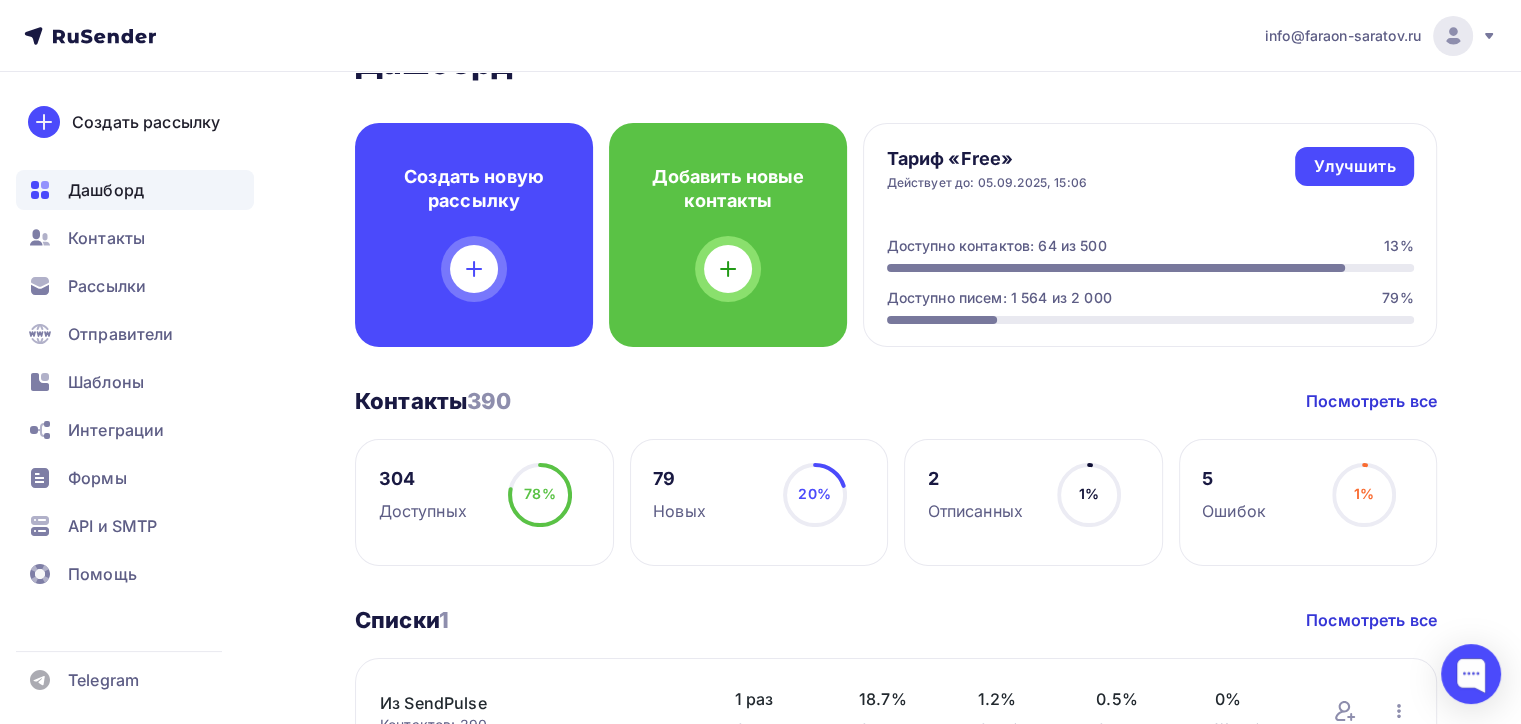 scroll, scrollTop: 100, scrollLeft: 0, axis: vertical 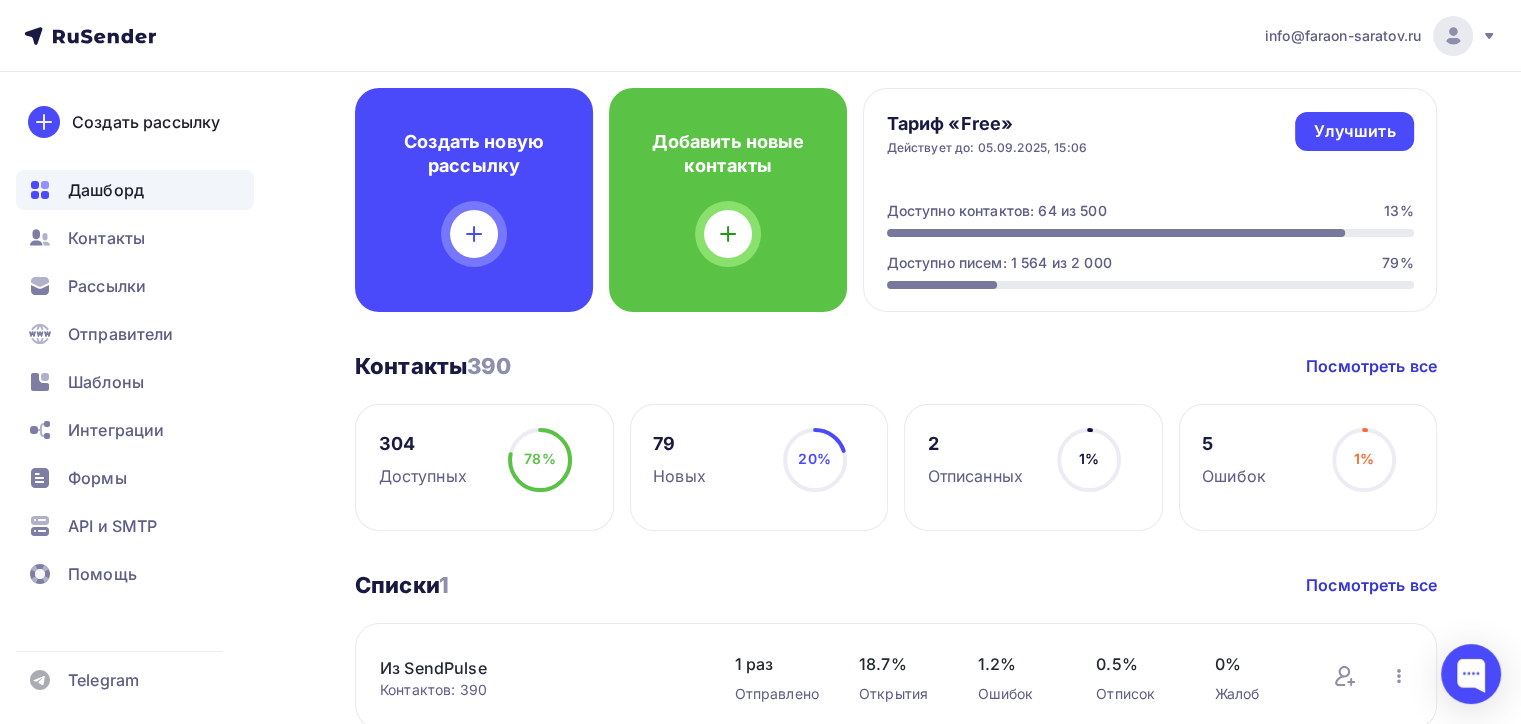 click 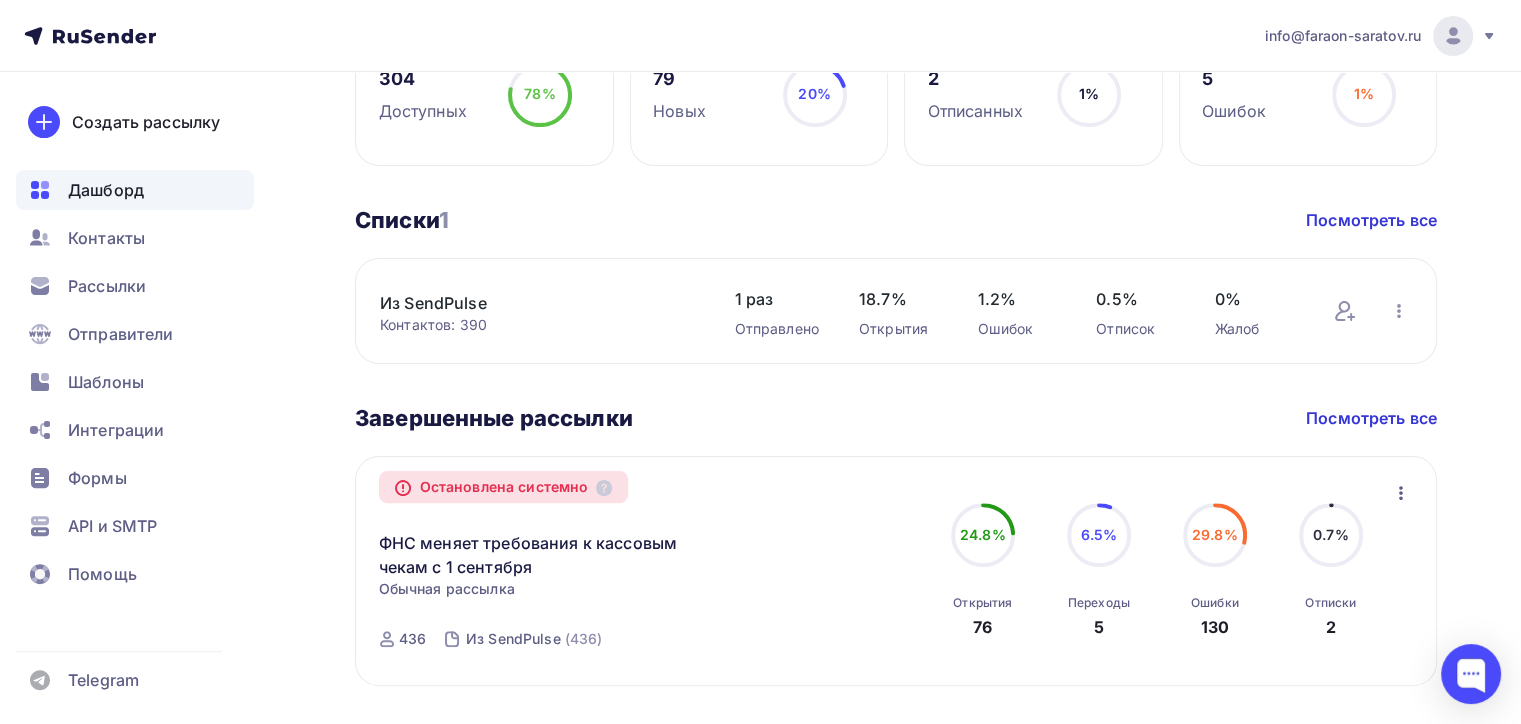 scroll, scrollTop: 500, scrollLeft: 0, axis: vertical 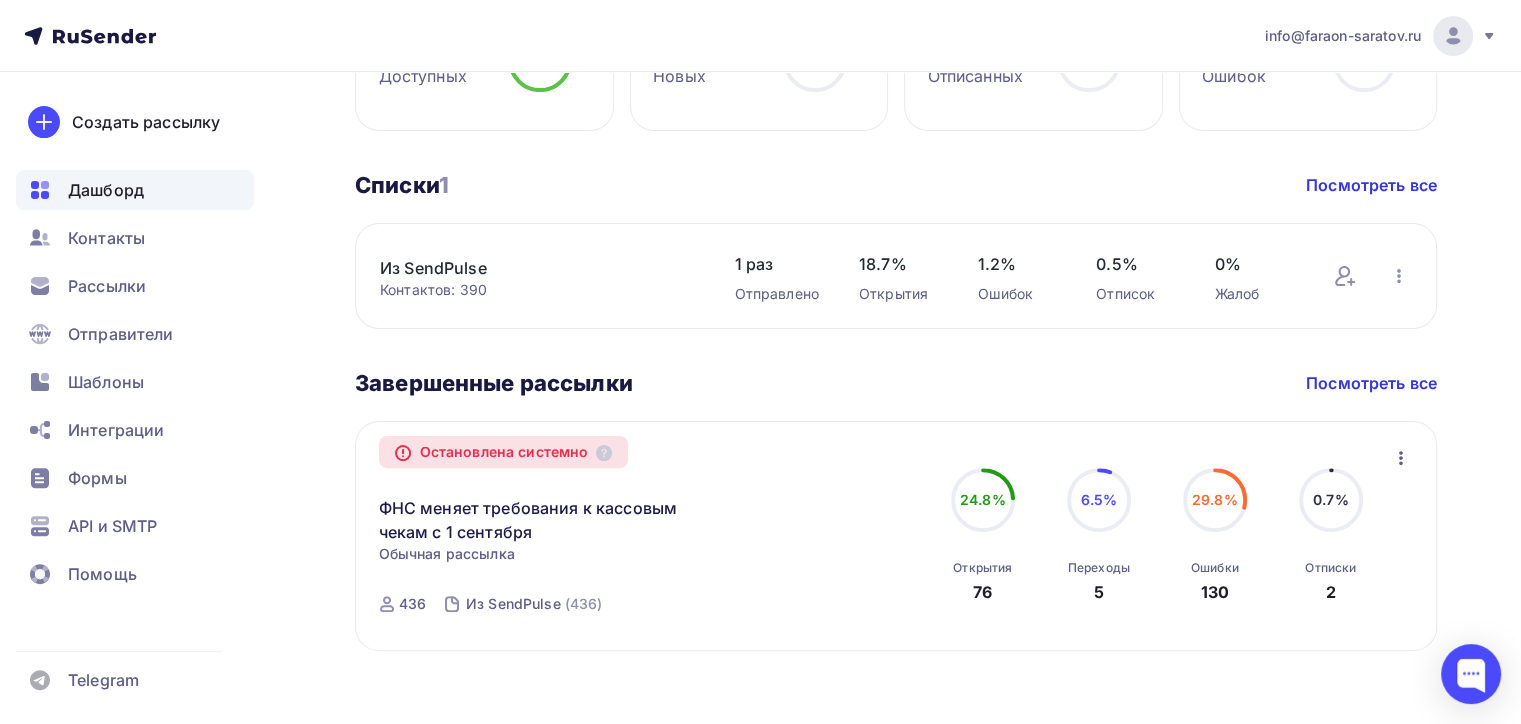 click 